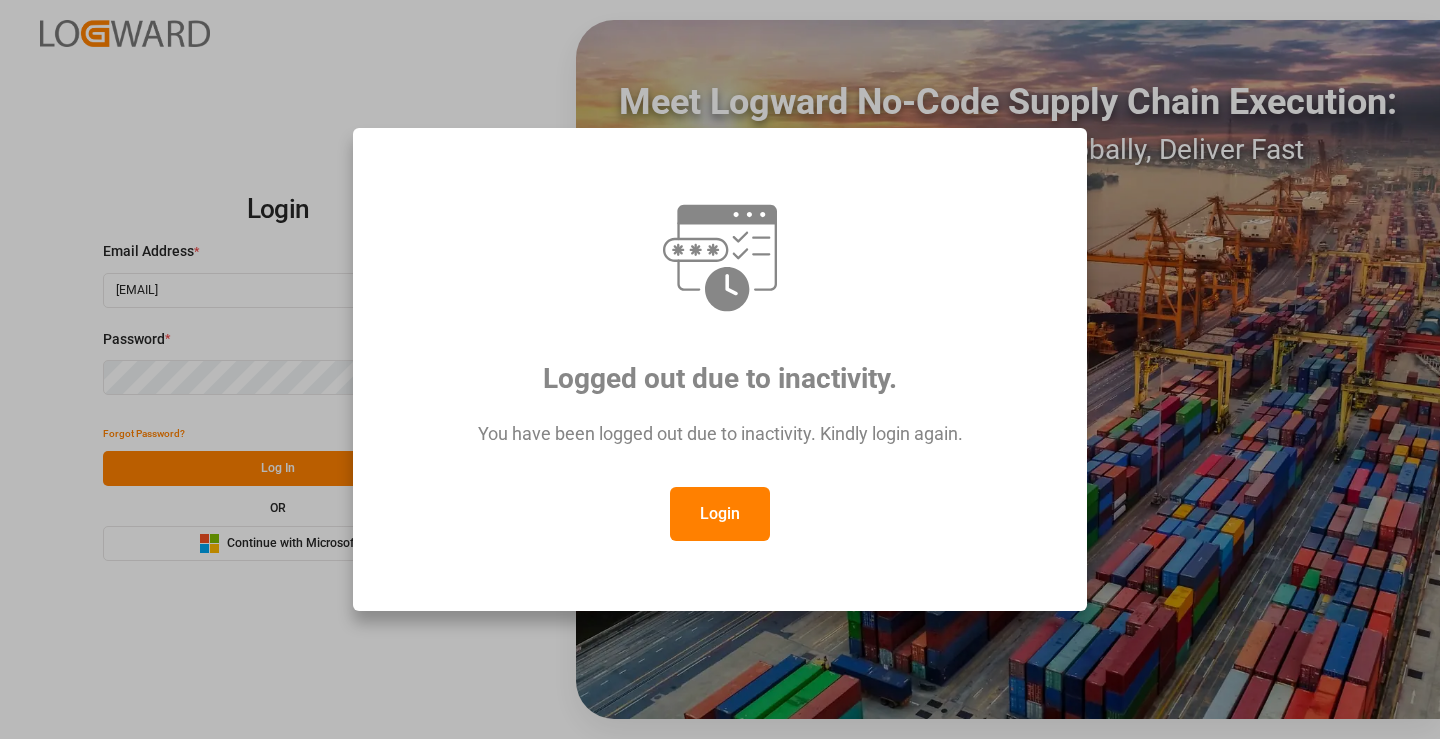 scroll, scrollTop: 0, scrollLeft: 0, axis: both 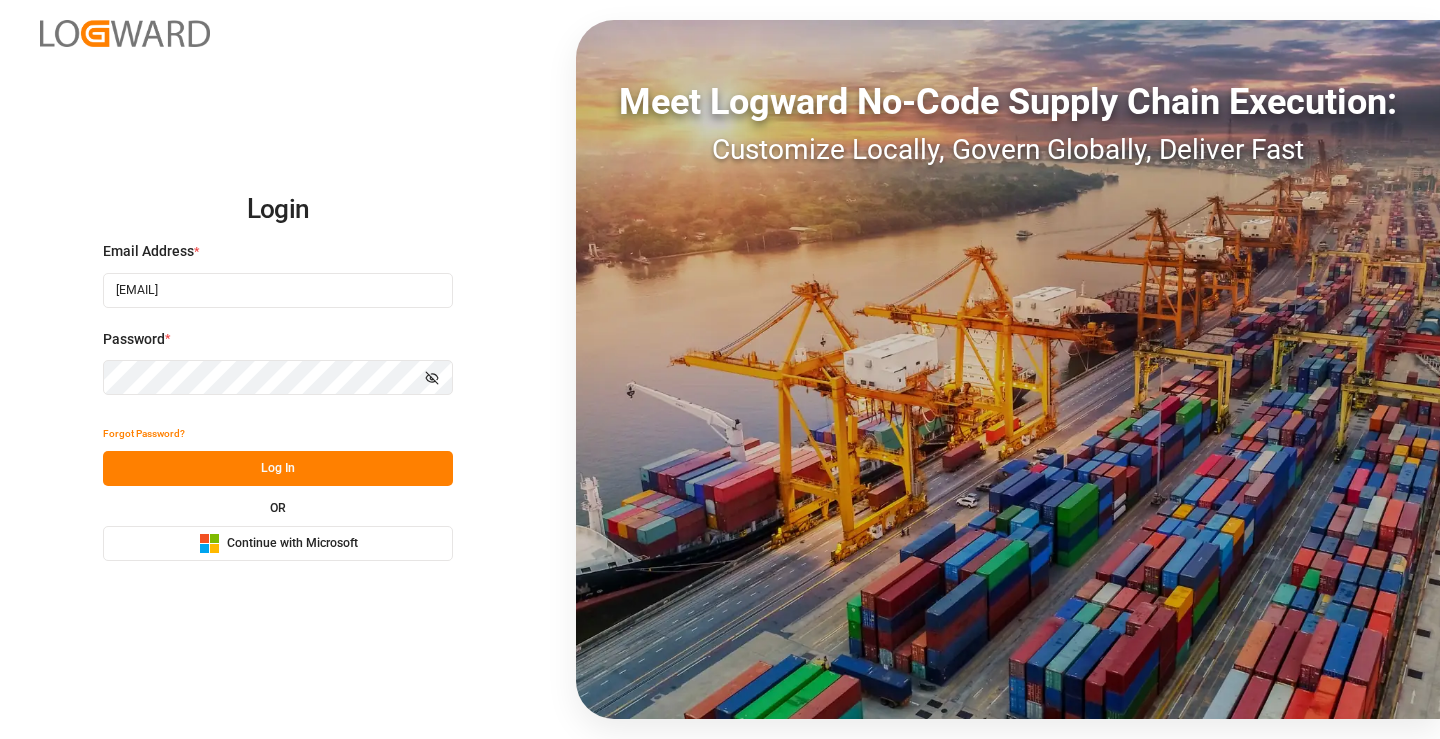 click on "Log In" at bounding box center (278, 468) 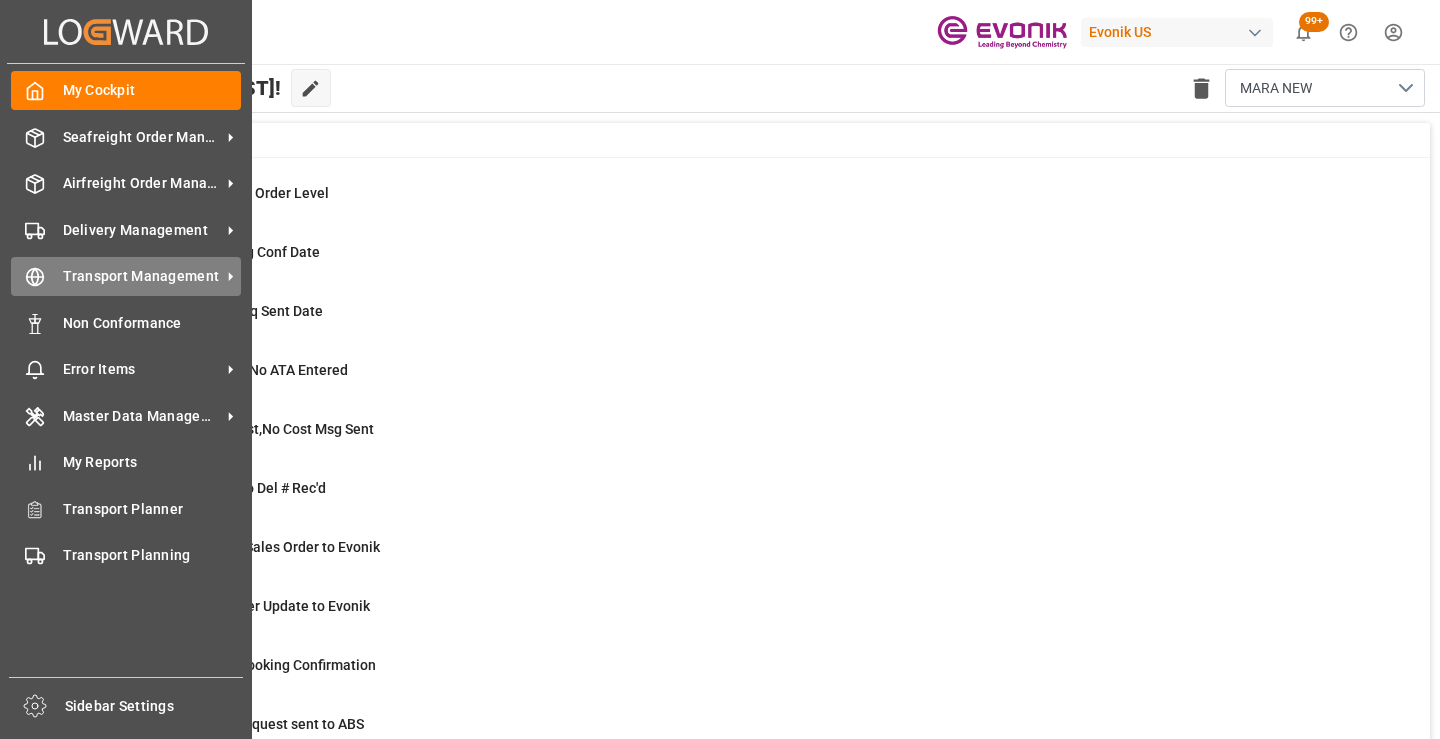 click on "Transport Management Transport Management" at bounding box center [126, 276] 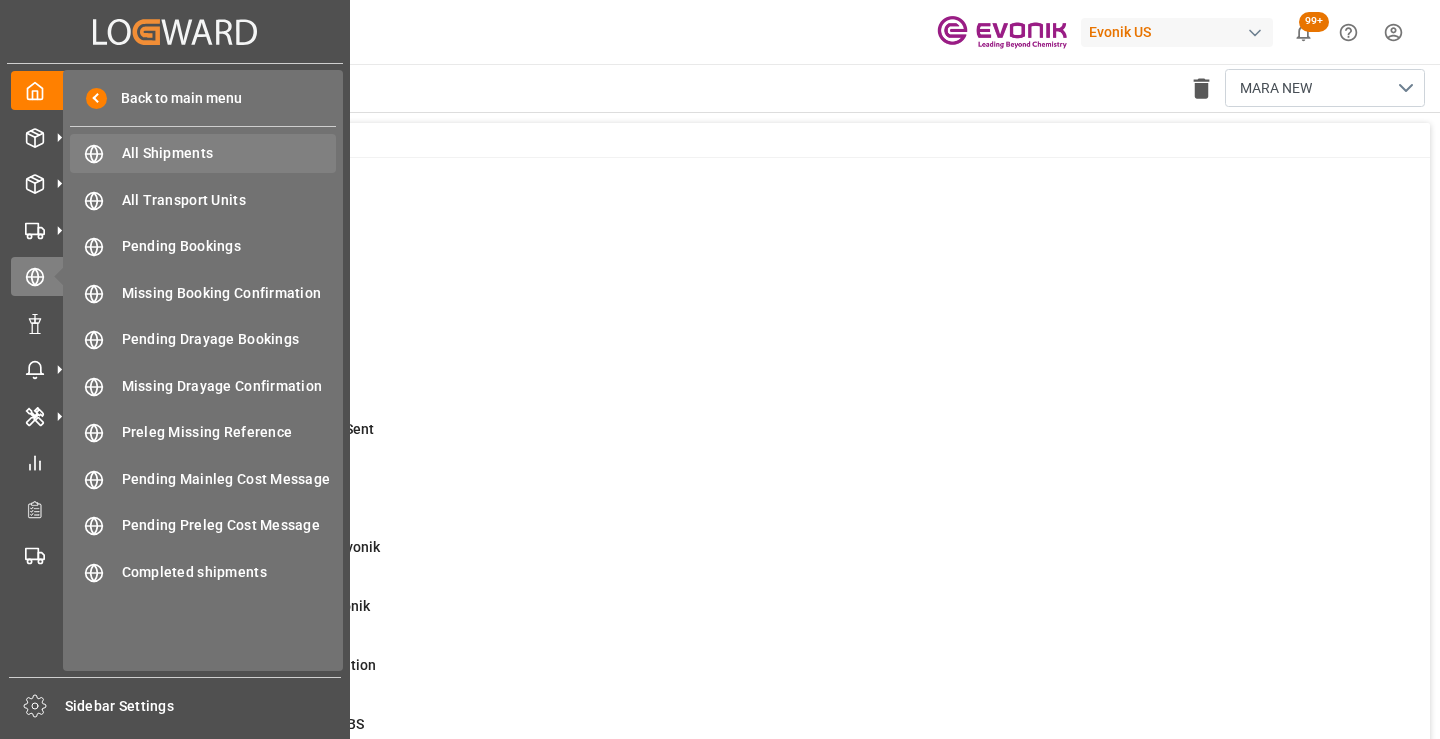 click on "All Shipments" at bounding box center [229, 153] 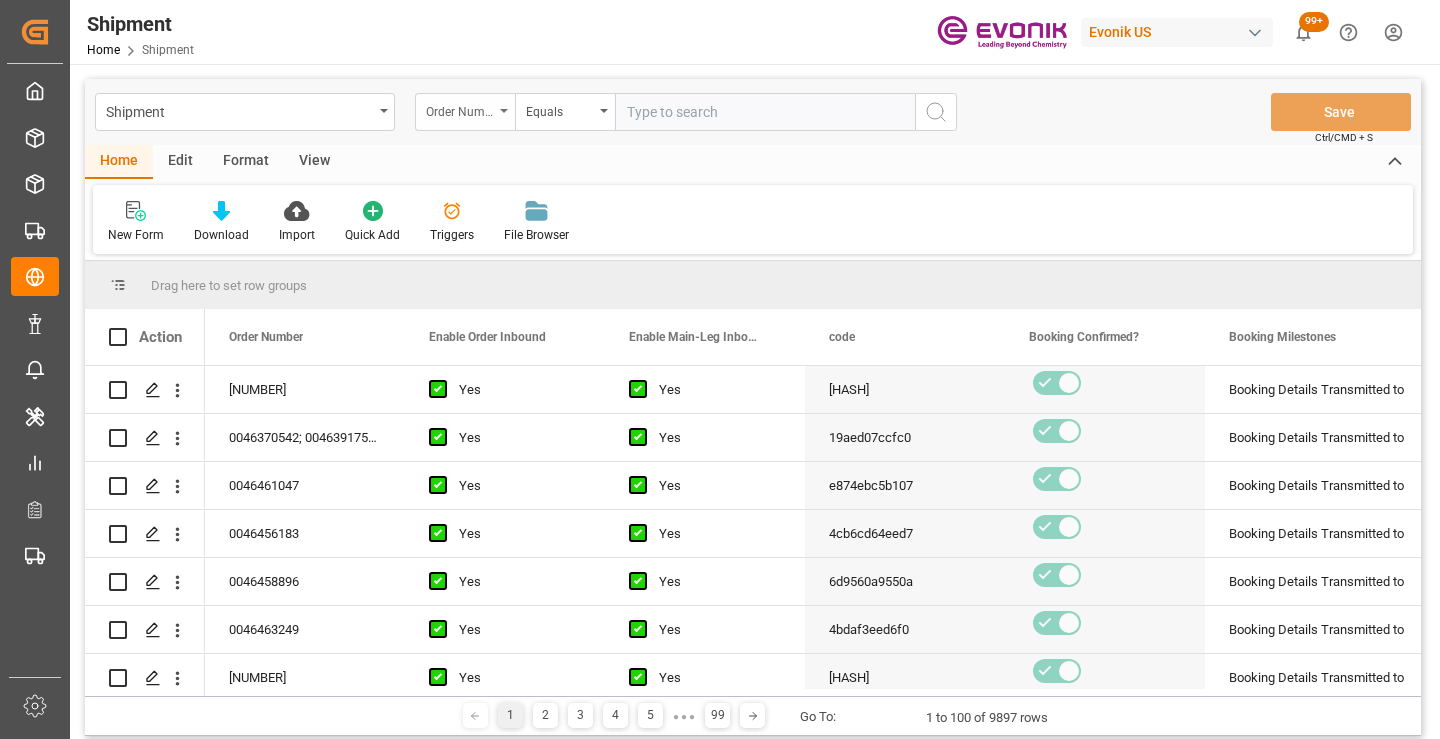click on "Order Number" at bounding box center [460, 109] 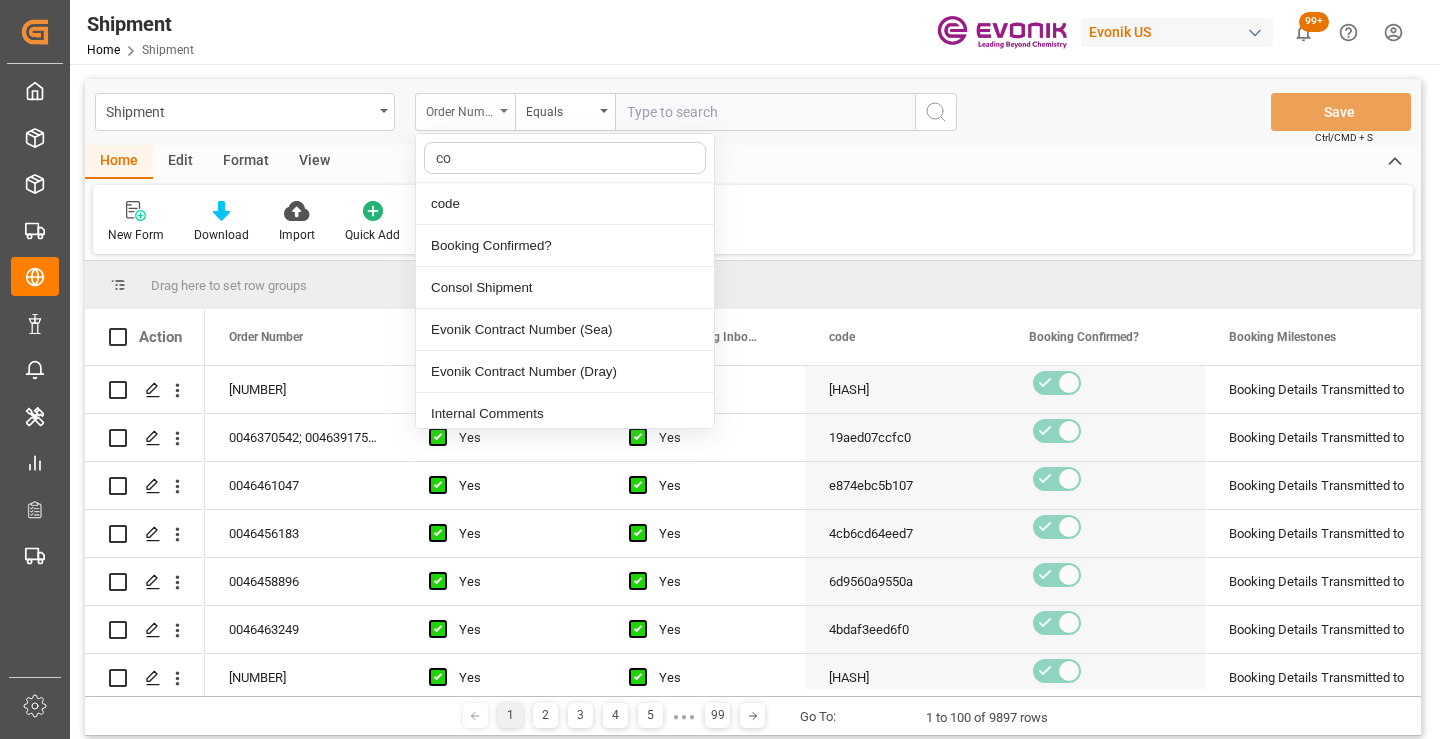 type on "cod" 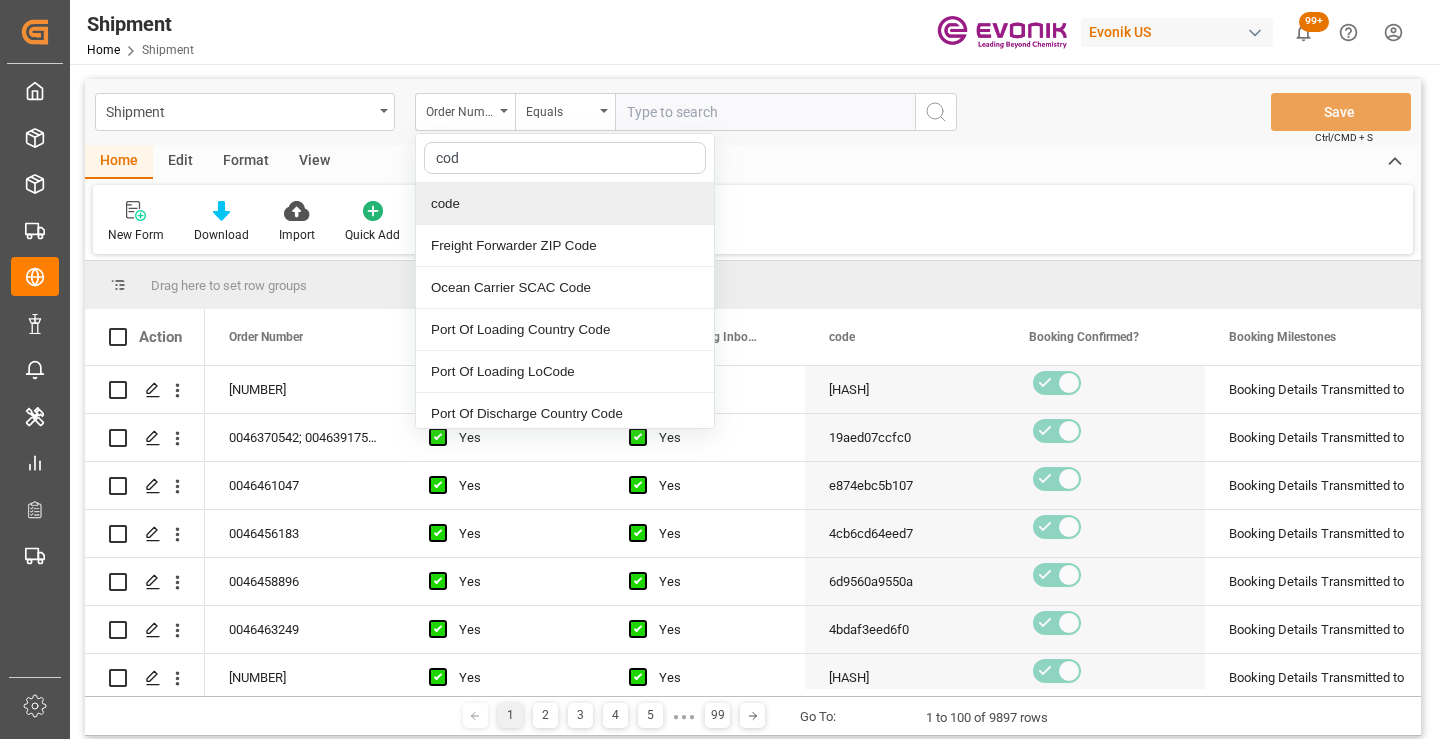 click on "code" at bounding box center (565, 204) 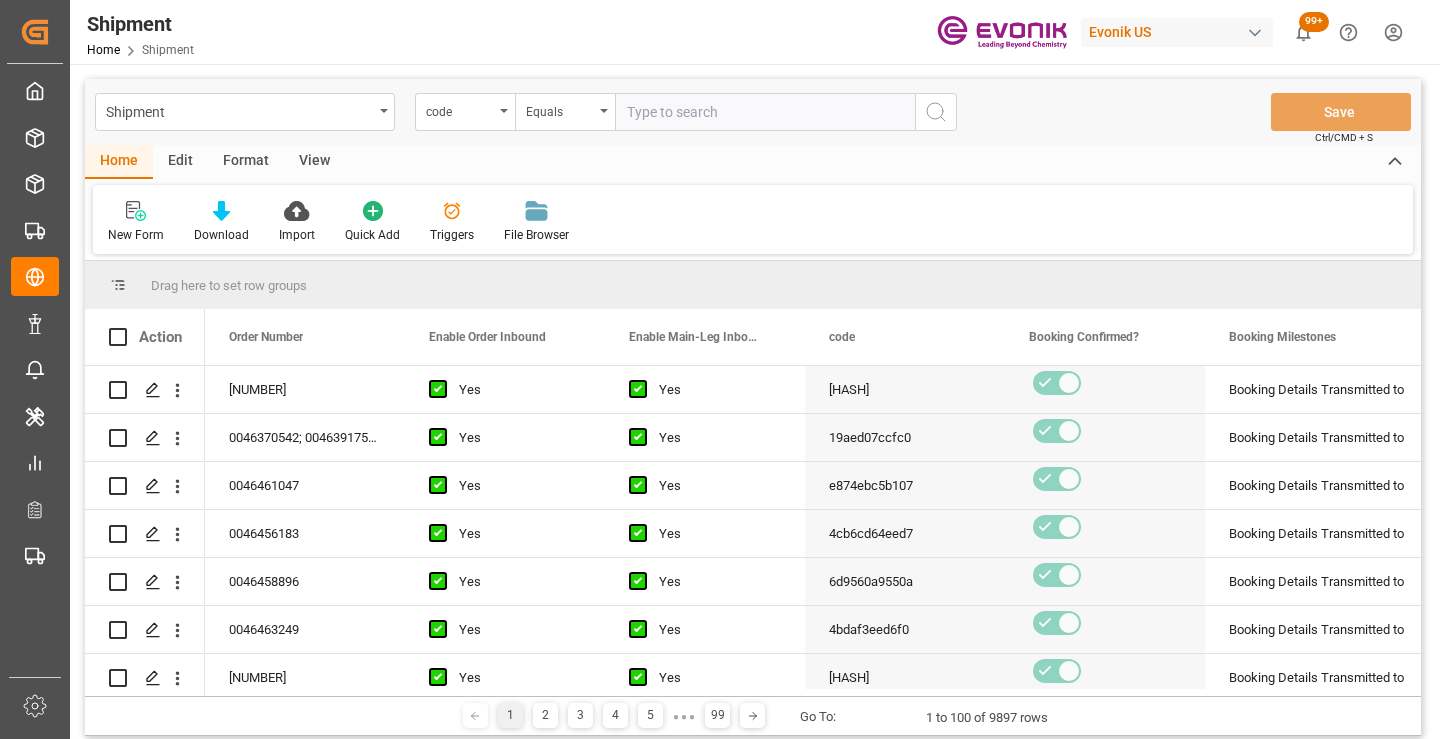 click at bounding box center [765, 112] 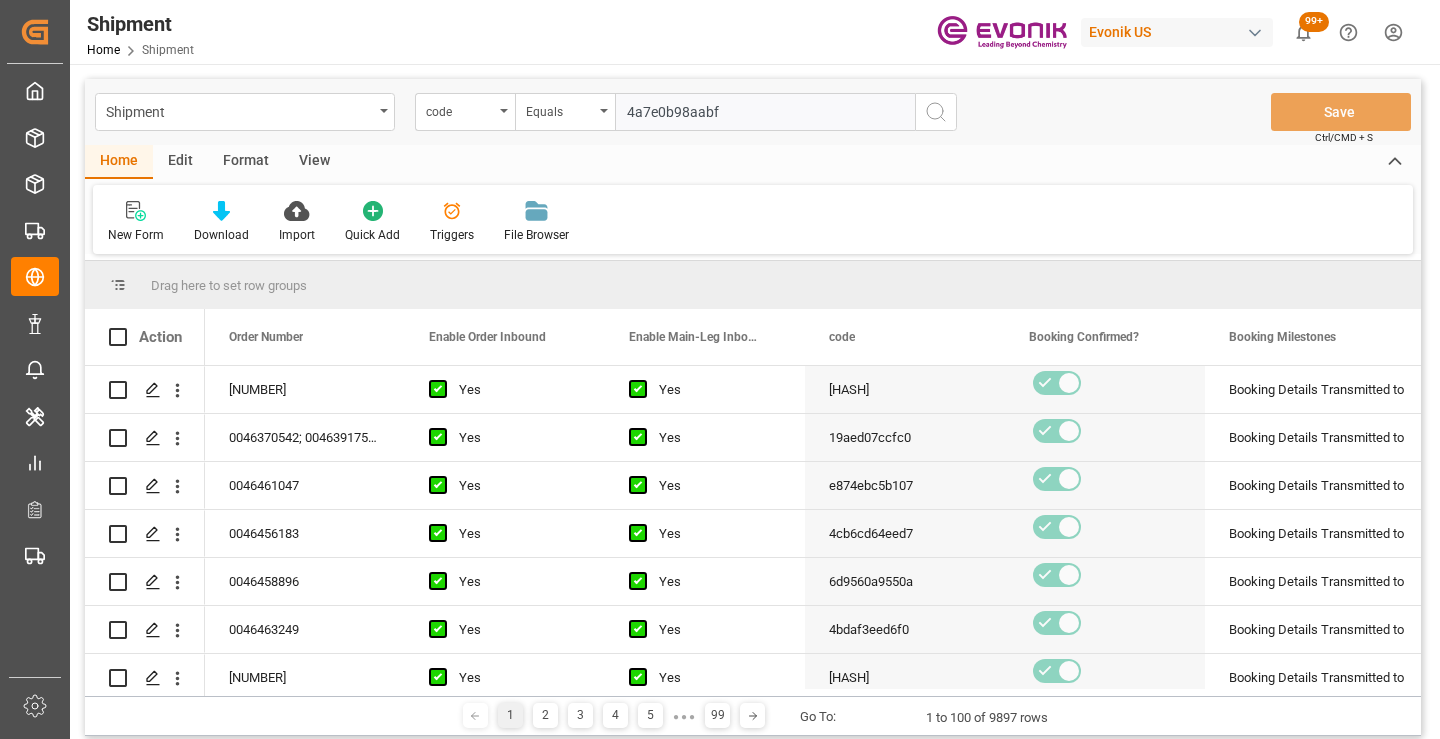type on "4a7e0b98aabf" 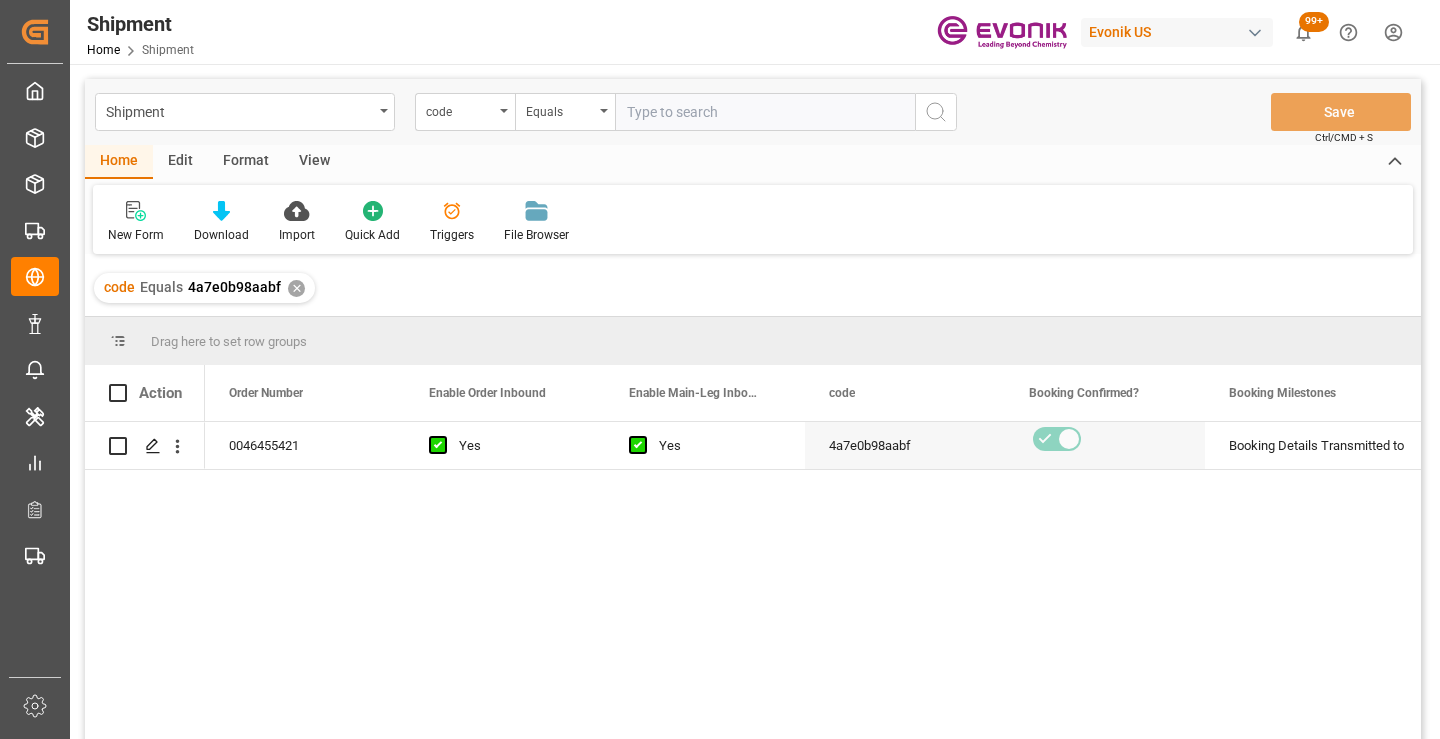 click on "[NUMBER] Yes Yes [HASH] Booking Details Transmitted to SAP Active No" at bounding box center [813, 587] 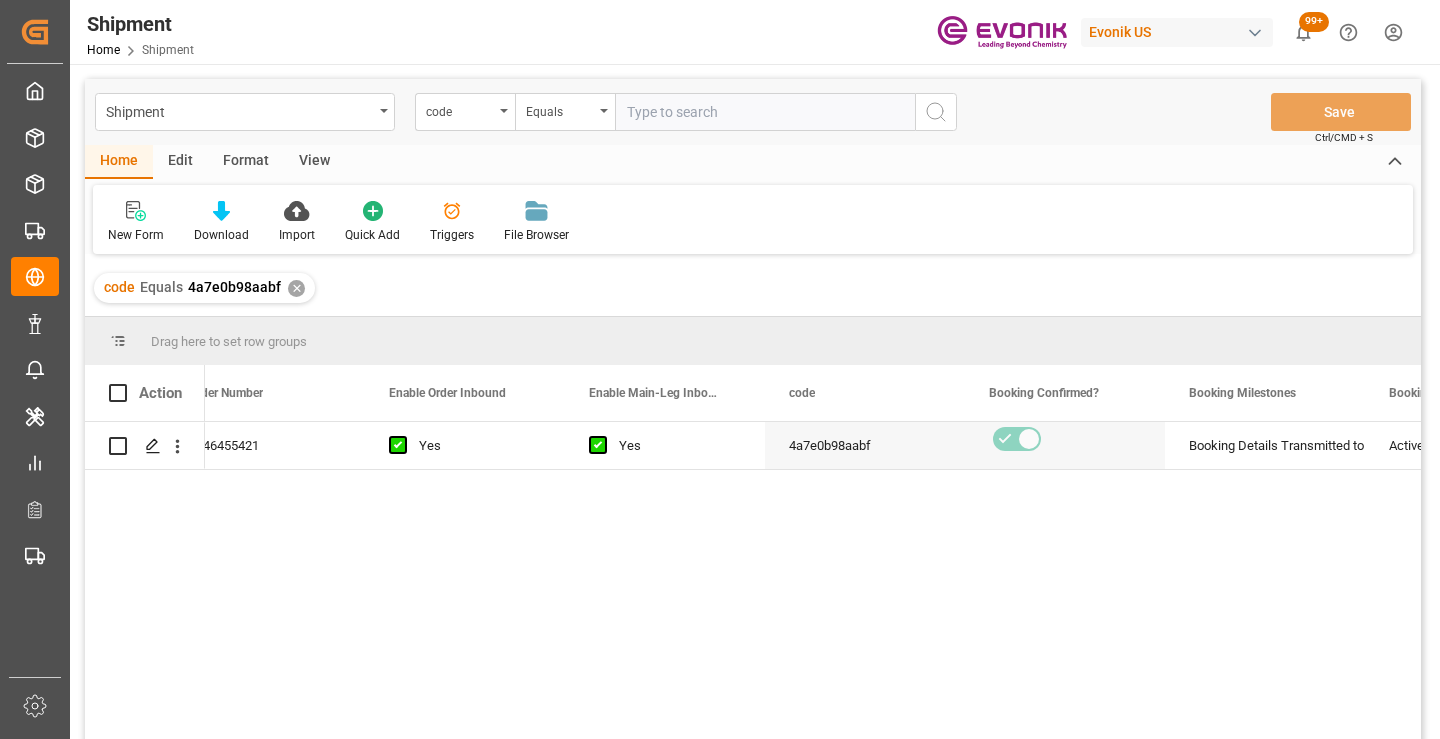 scroll, scrollTop: 0, scrollLeft: 120, axis: horizontal 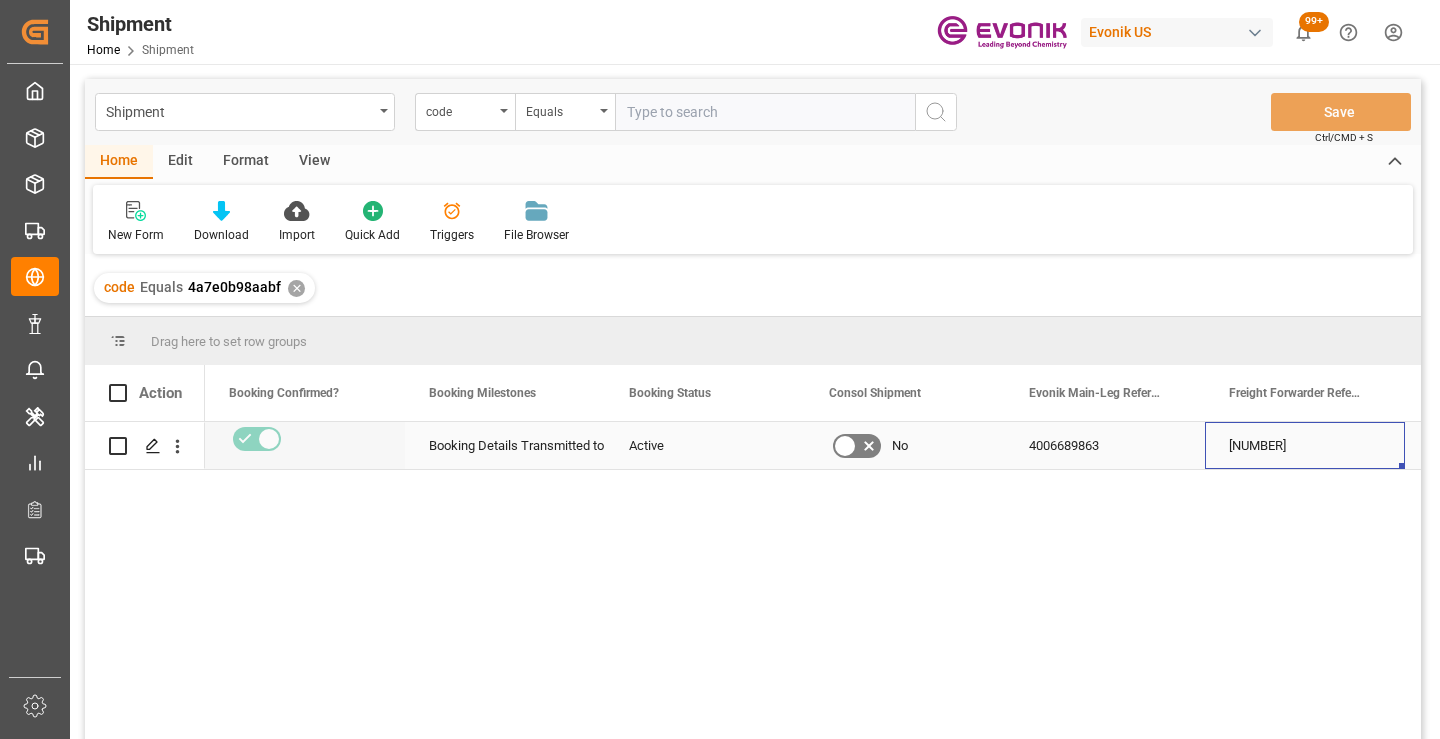 click on "[NUMBER]" at bounding box center [1305, 445] 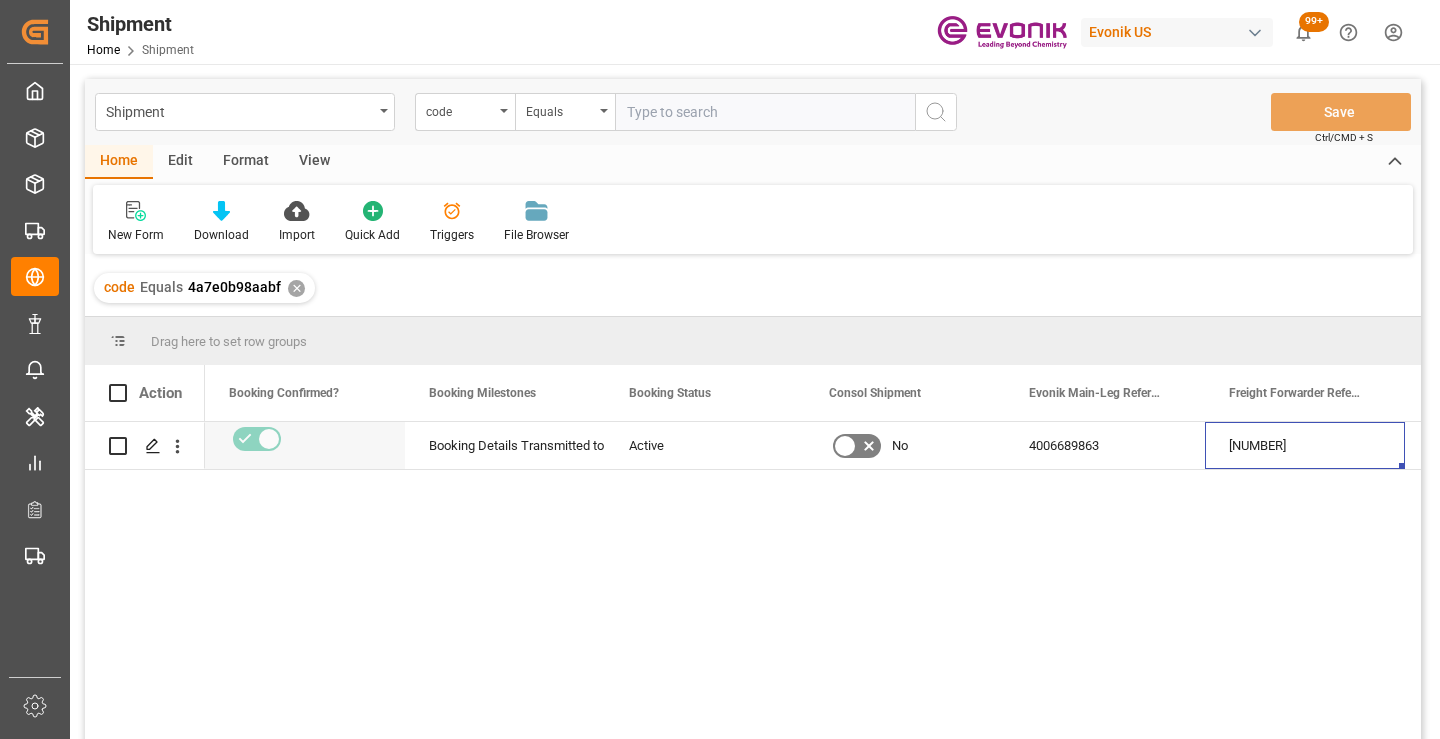 click on "✕" at bounding box center [296, 288] 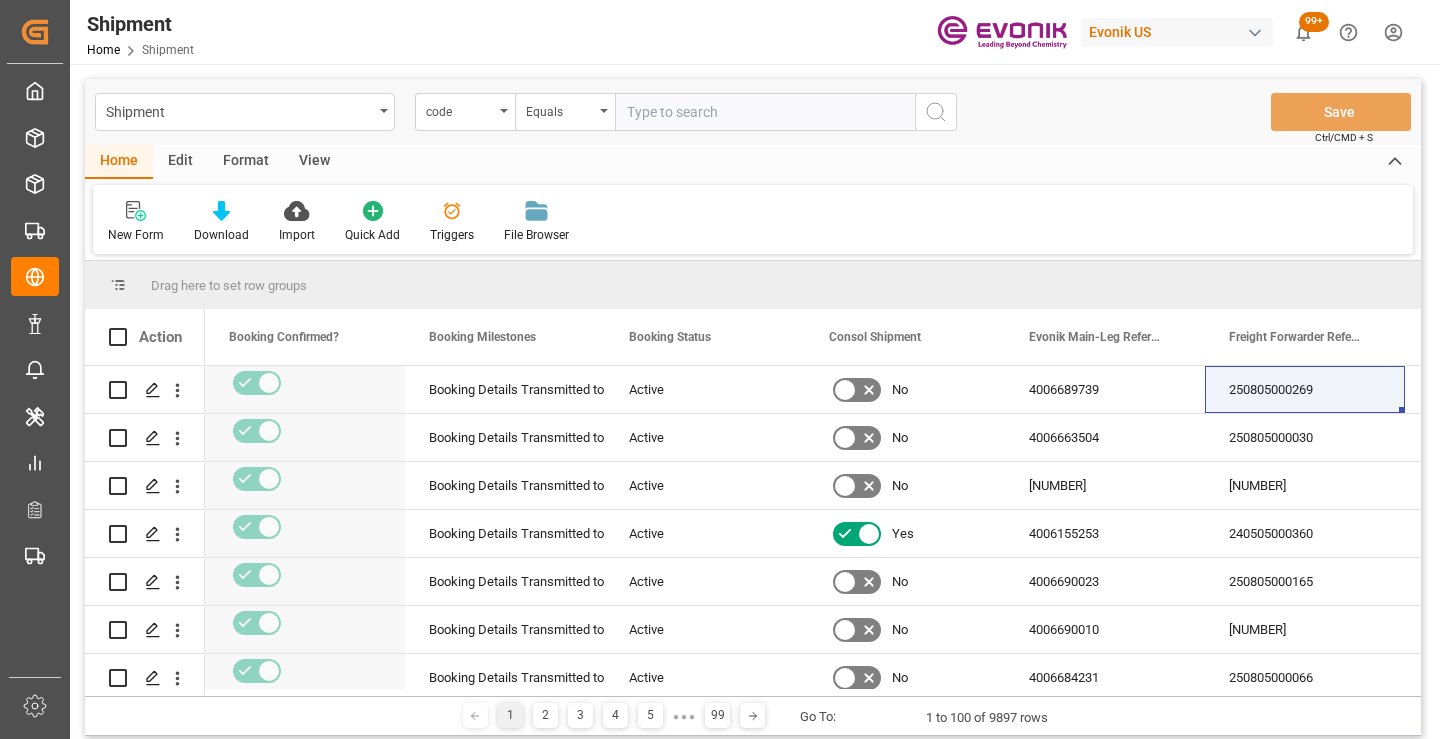 click at bounding box center [765, 112] 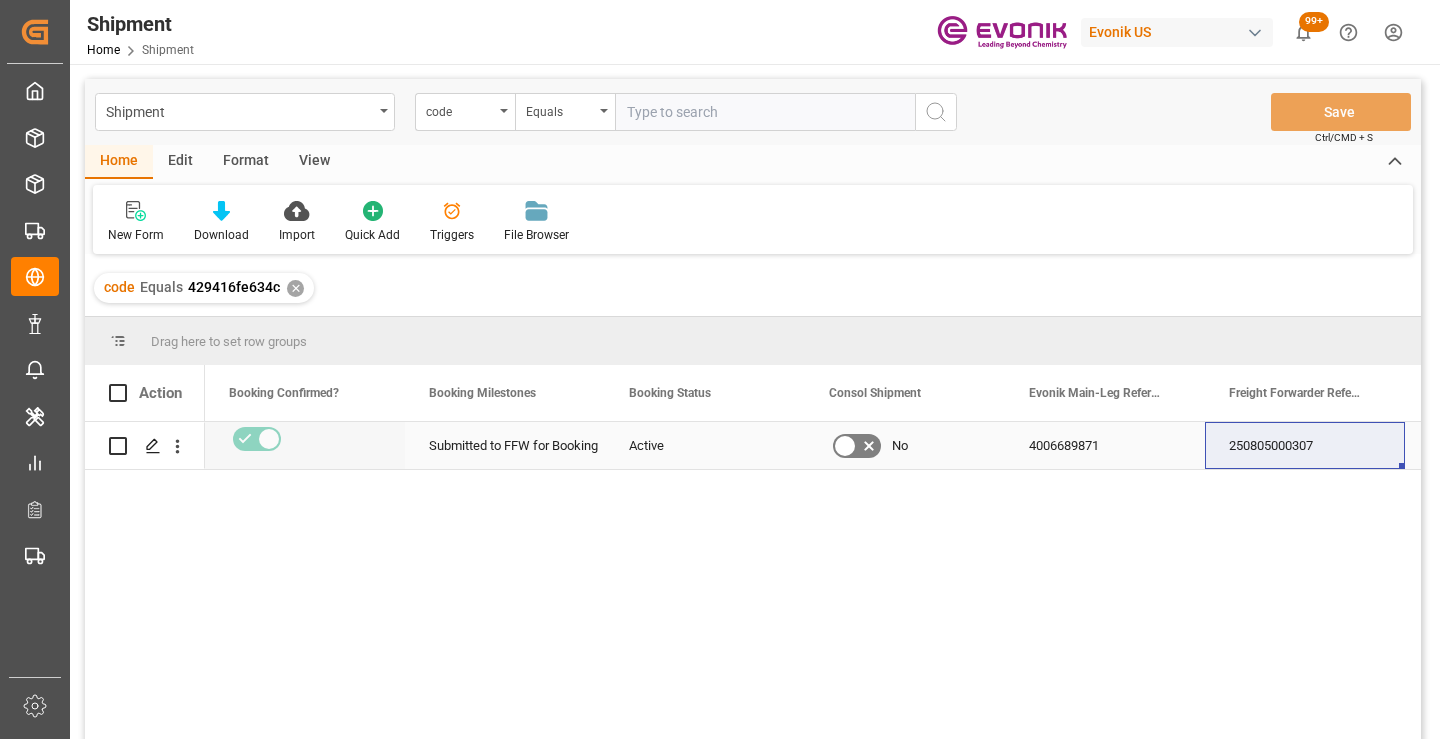 click on "250805000307" at bounding box center [1305, 445] 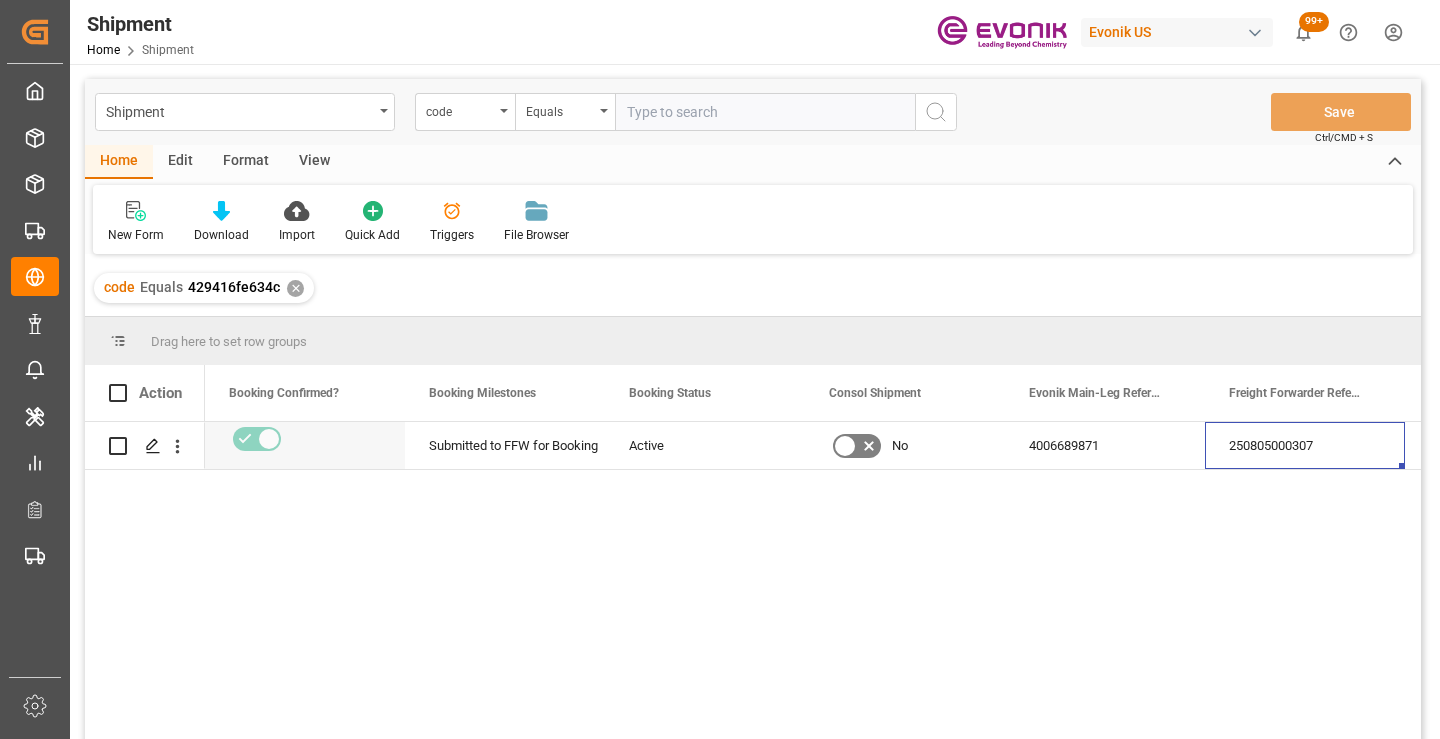 click on "✕" at bounding box center [295, 288] 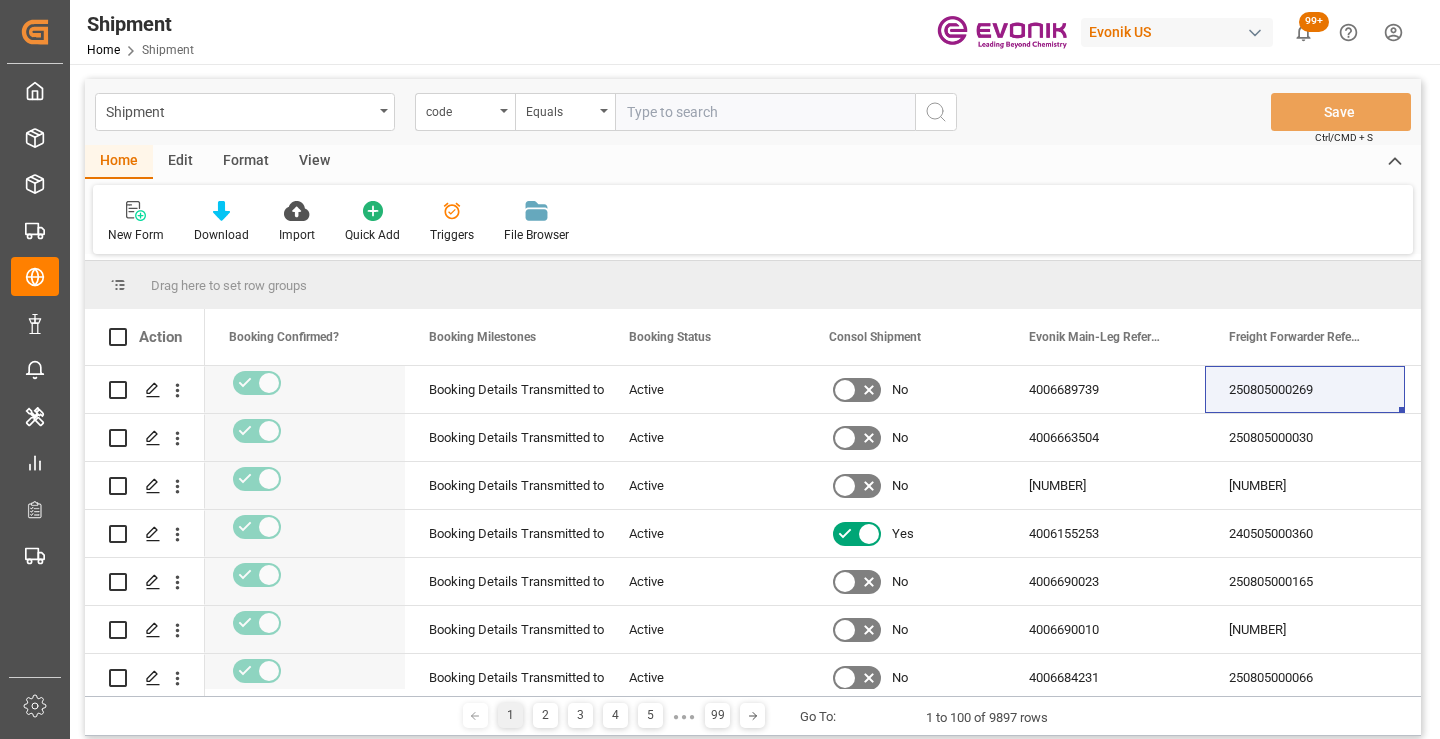 click at bounding box center [765, 112] 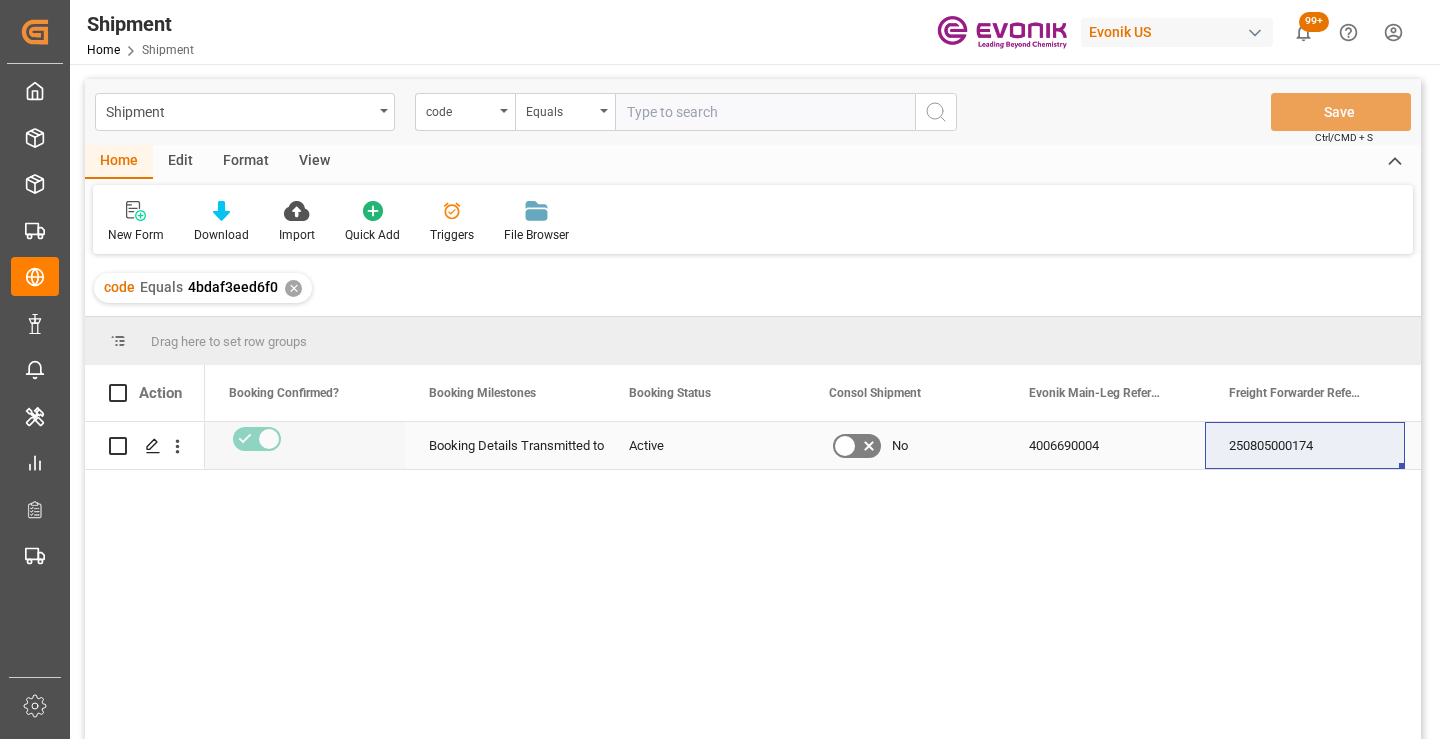click on "250805000174" at bounding box center [1305, 445] 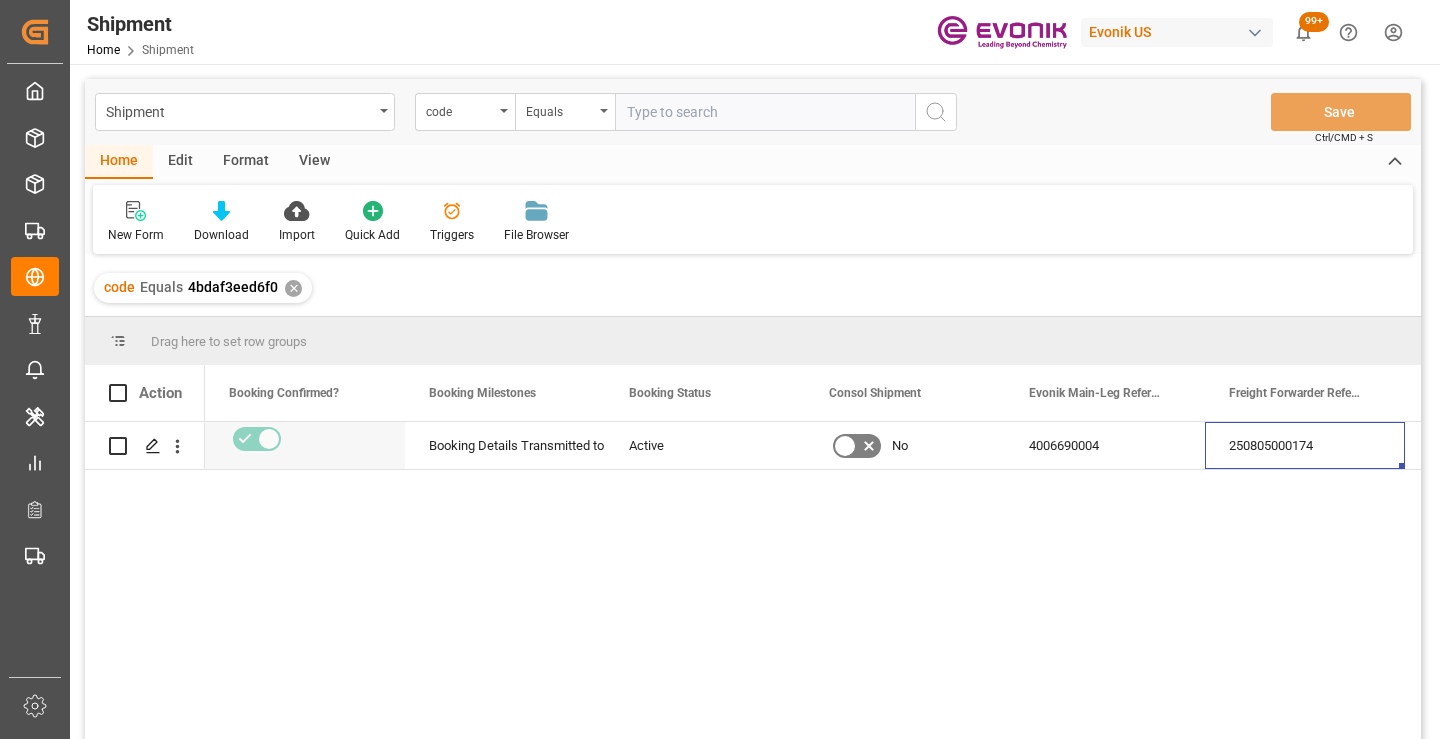 click on "✕" at bounding box center (293, 288) 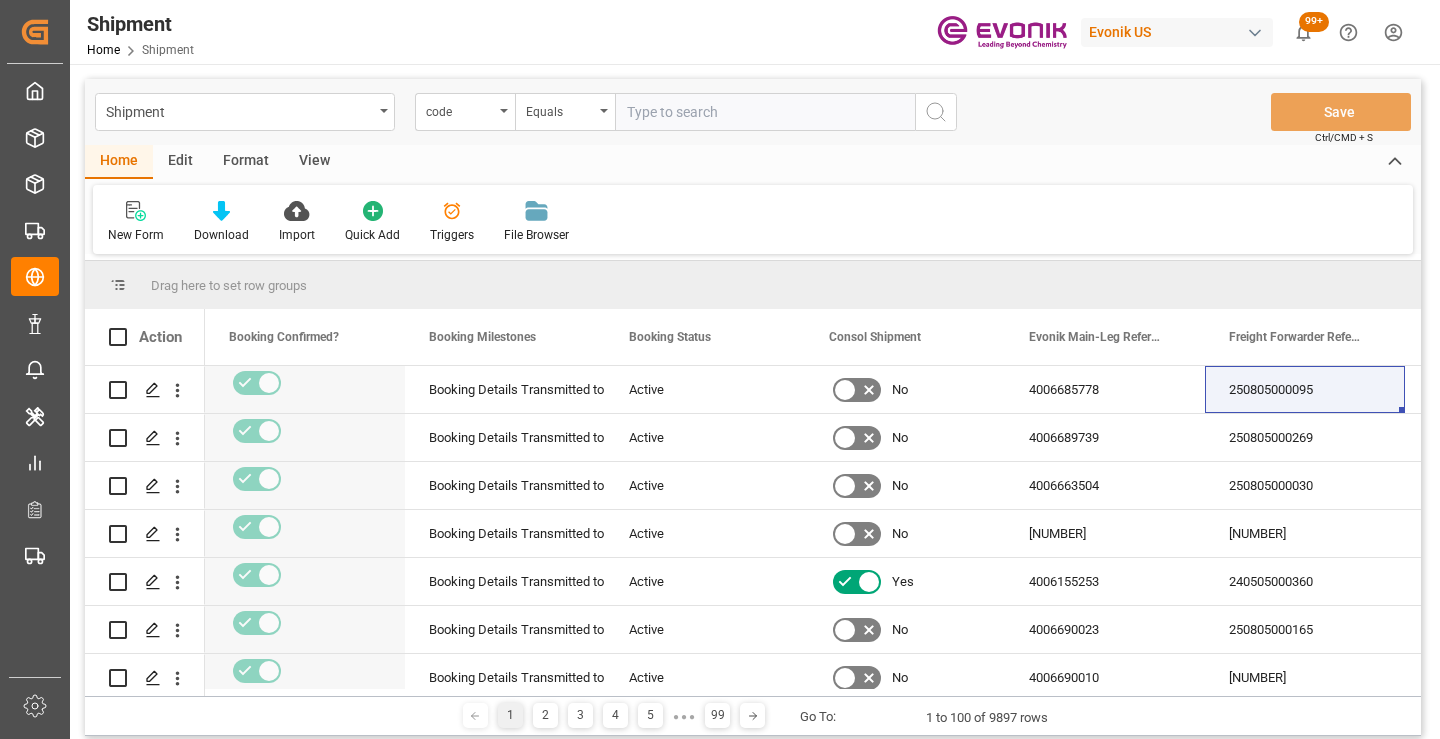 click at bounding box center (765, 112) 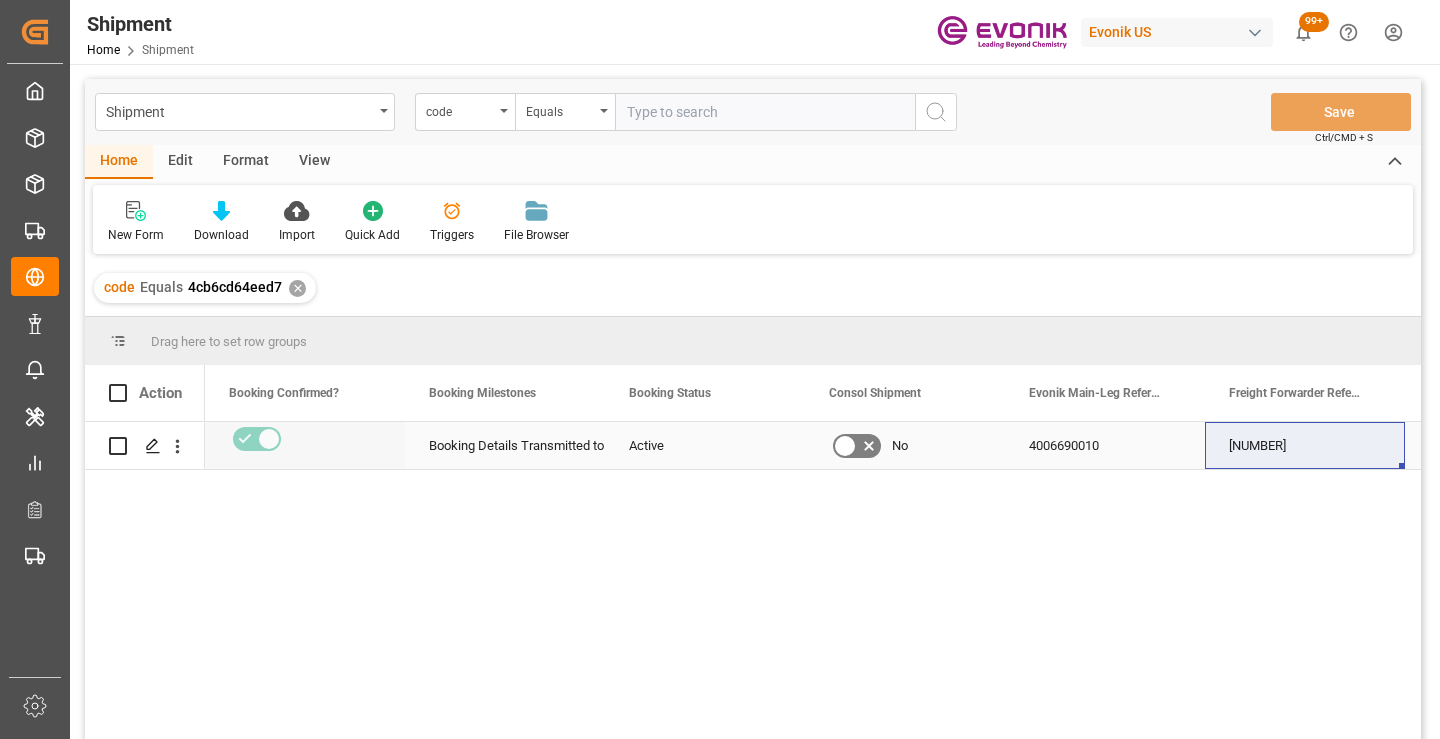 click on "[NUMBER]" at bounding box center (1305, 445) 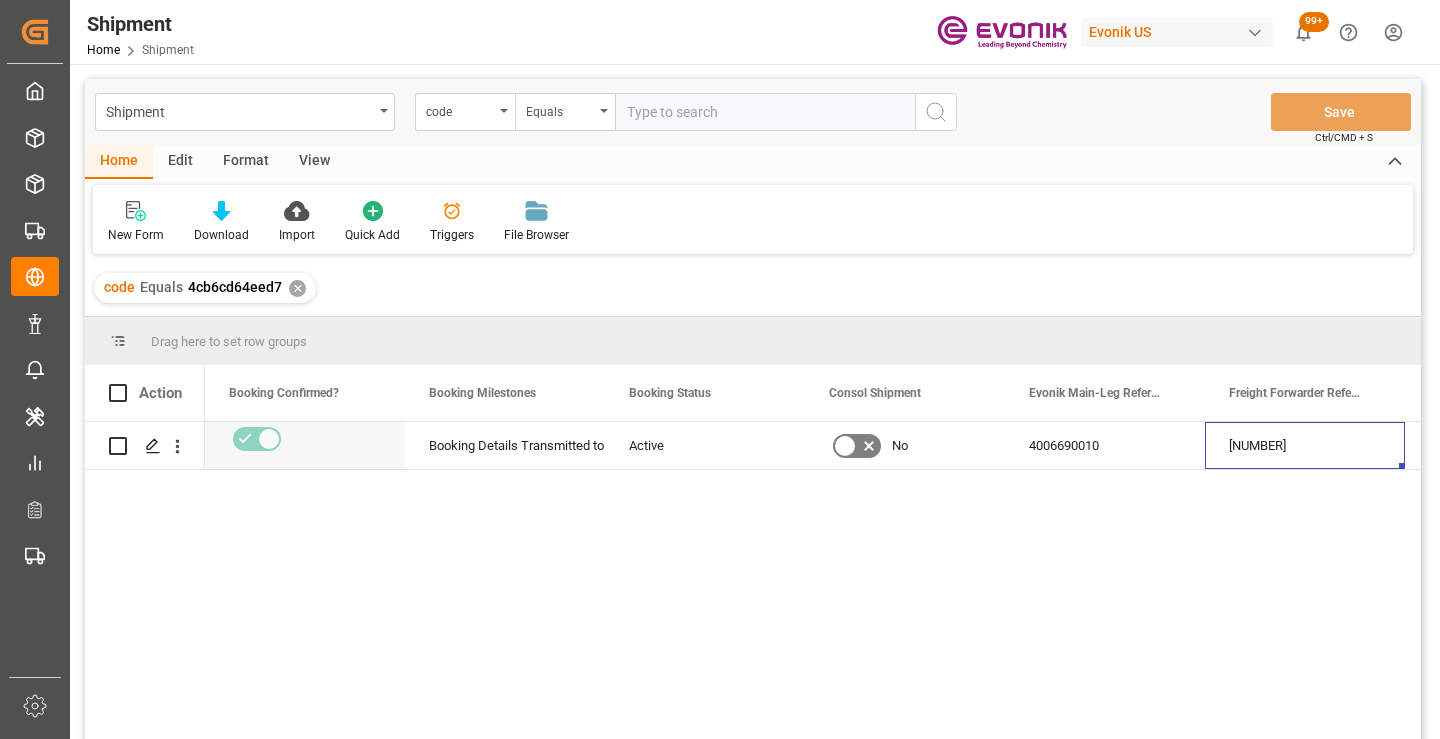 click on "✕" at bounding box center [297, 288] 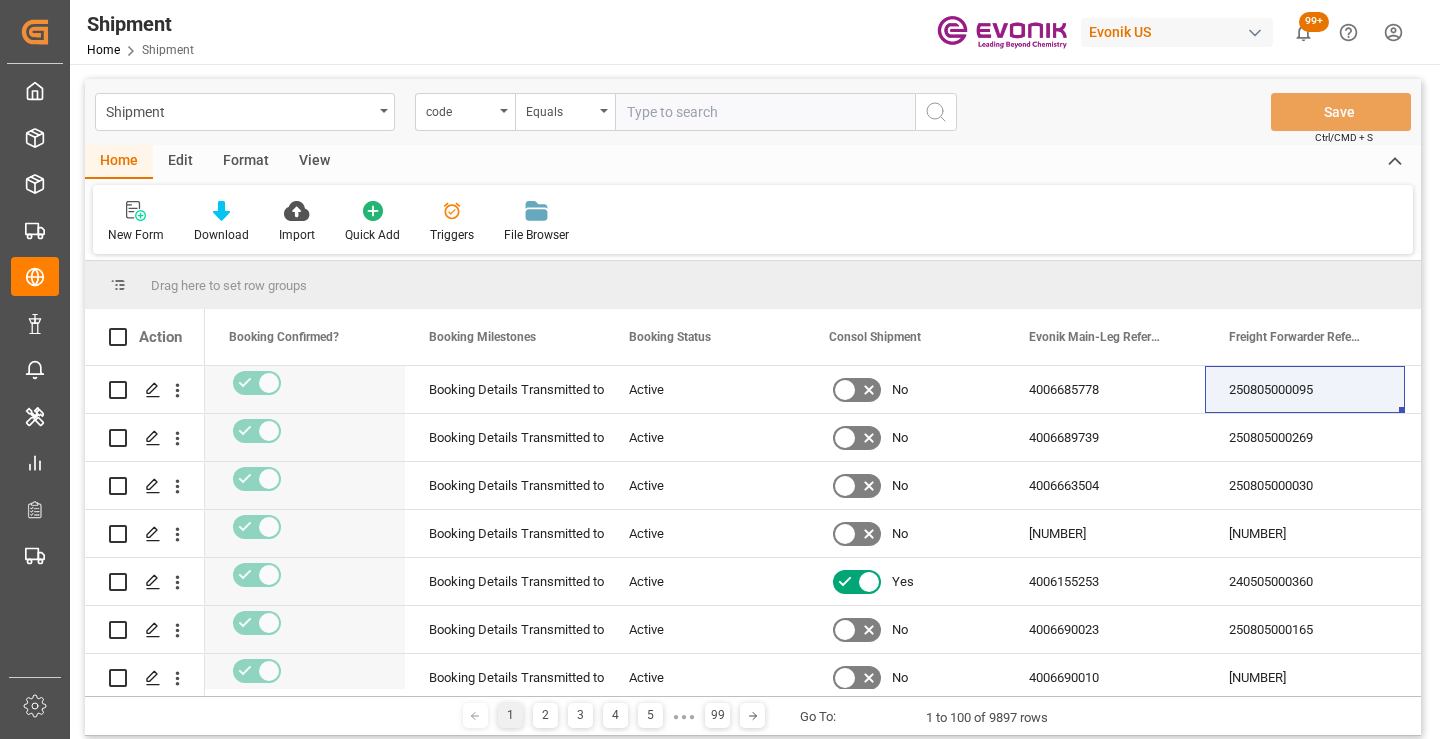click at bounding box center (765, 112) 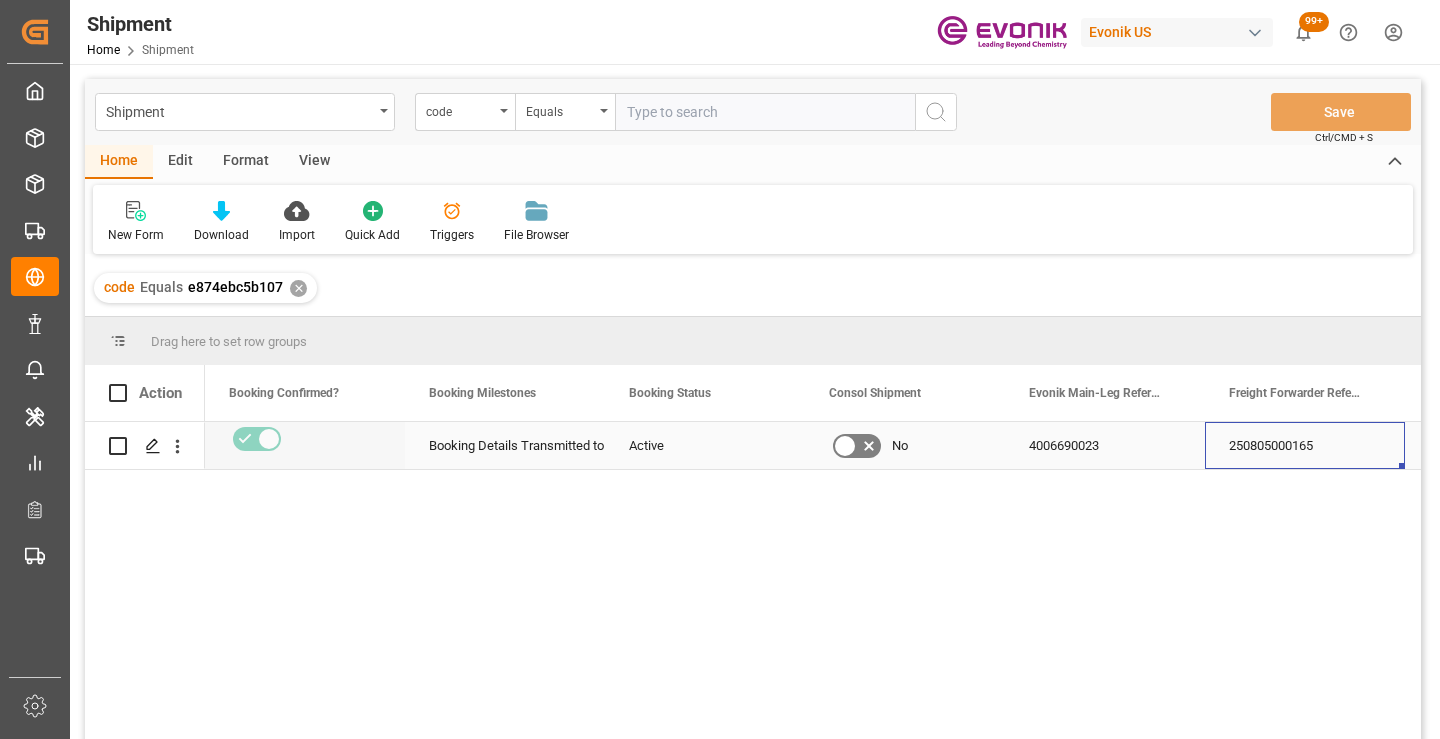 click on "250805000165" at bounding box center (1305, 445) 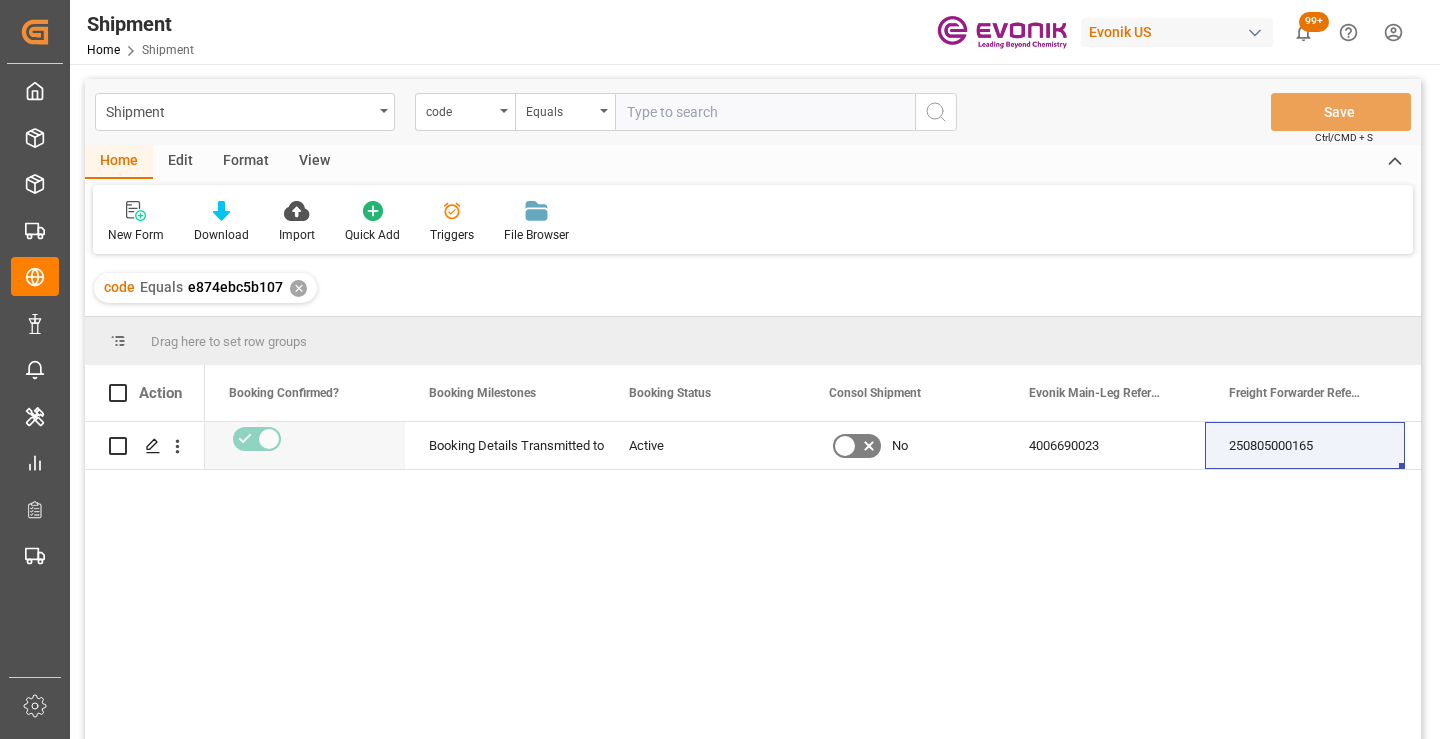 click on "✕" at bounding box center (298, 288) 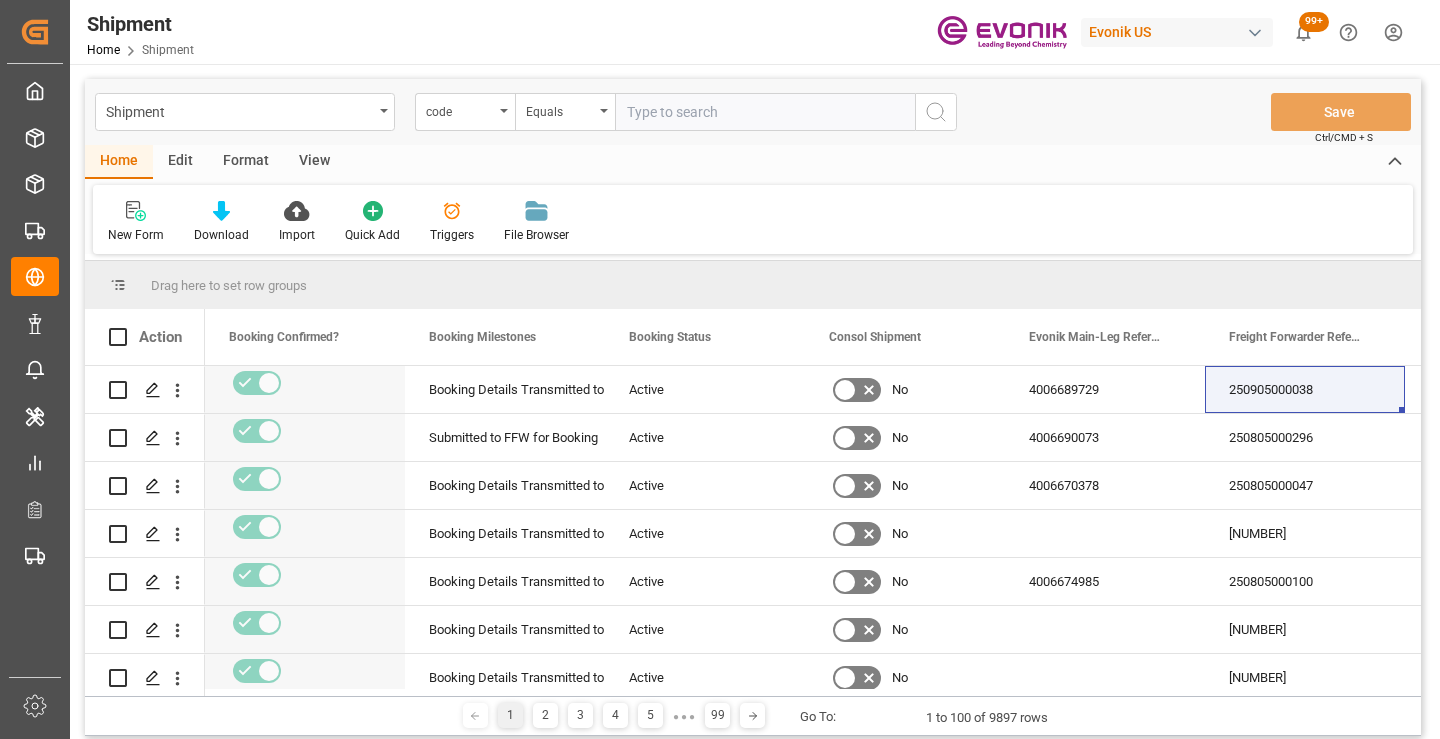 click at bounding box center (765, 112) 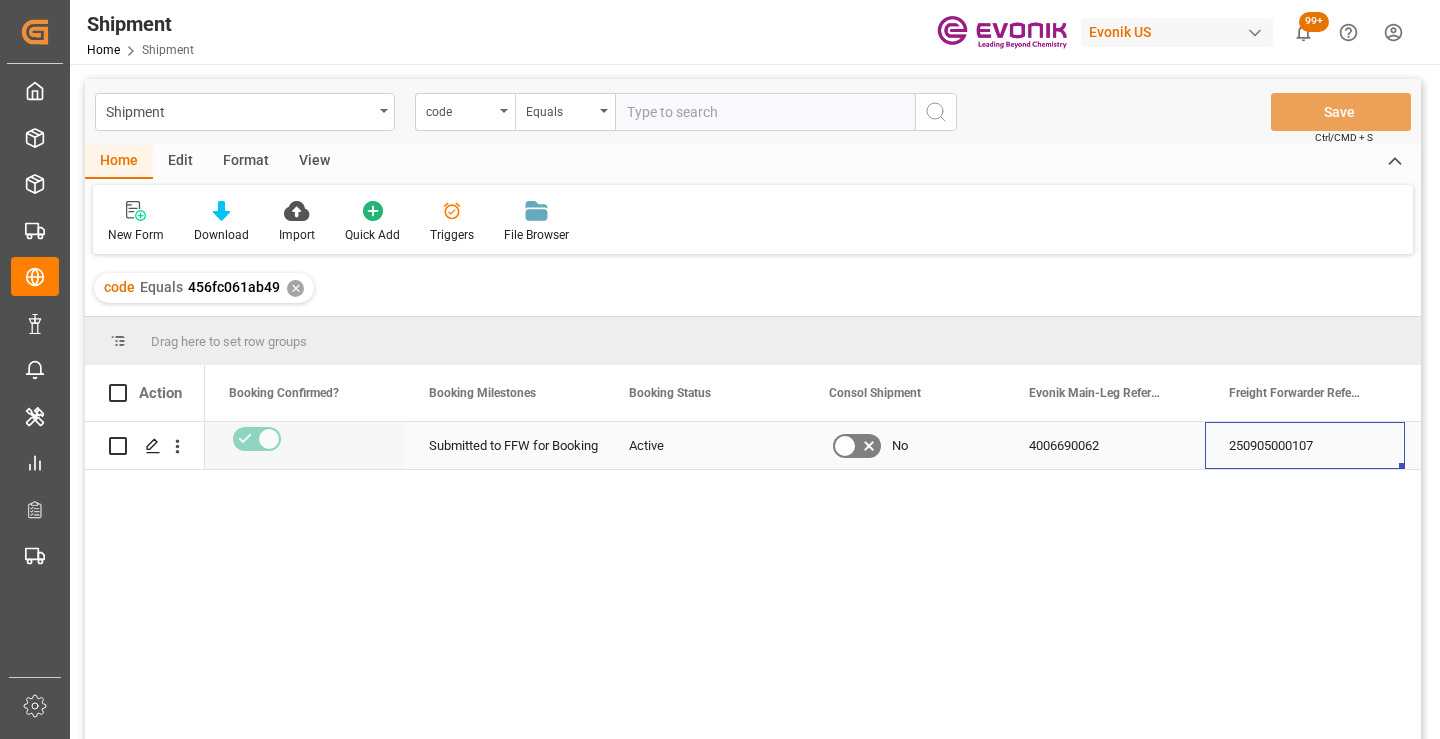 click on "250905000107" at bounding box center [1305, 445] 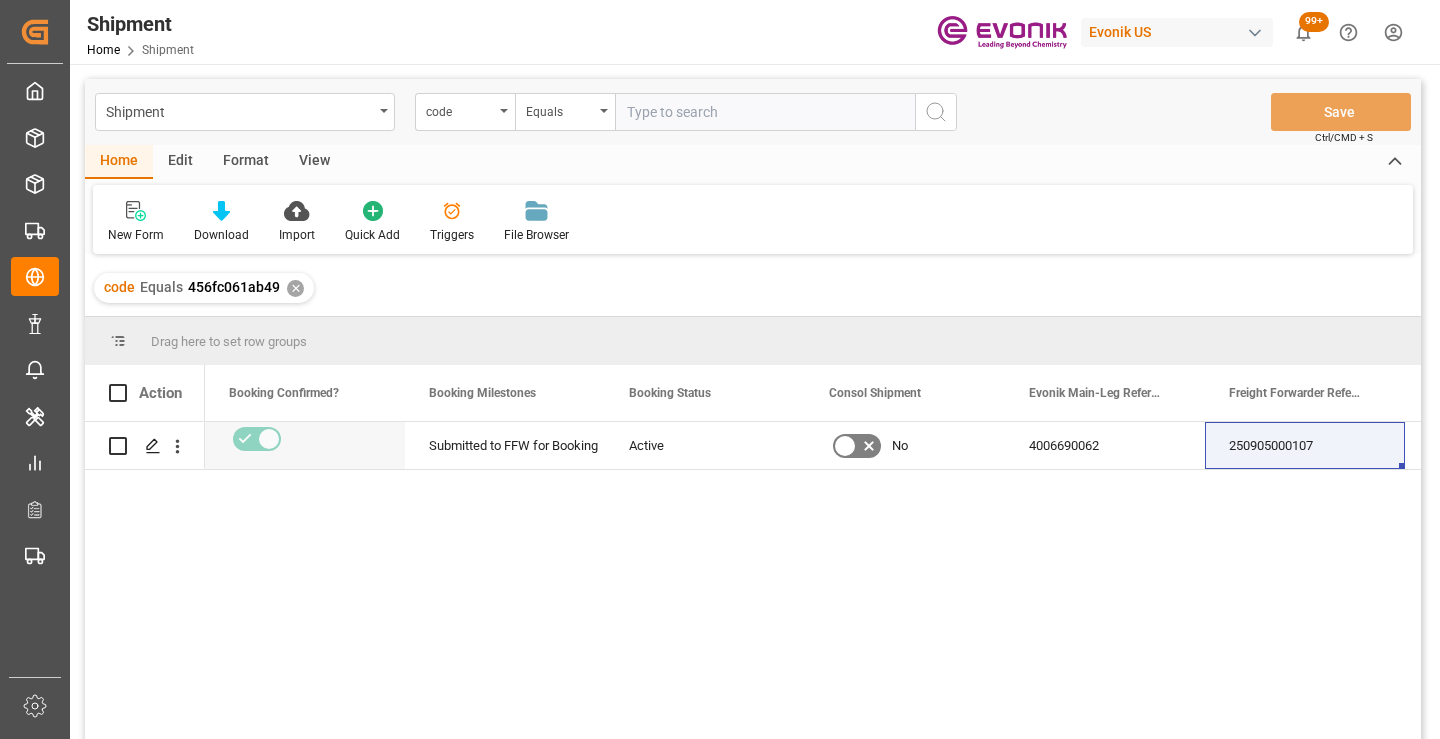 click on "✕" at bounding box center [295, 288] 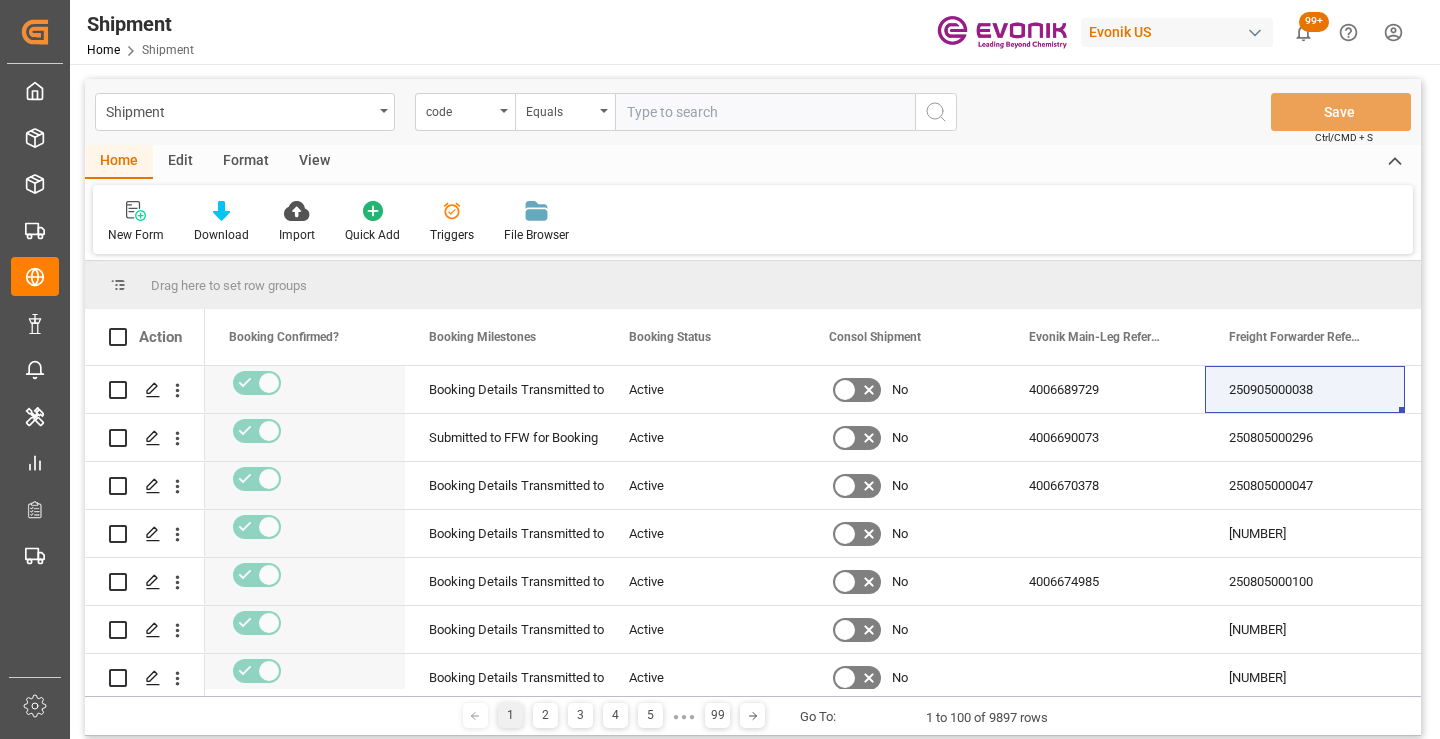 click at bounding box center [765, 112] 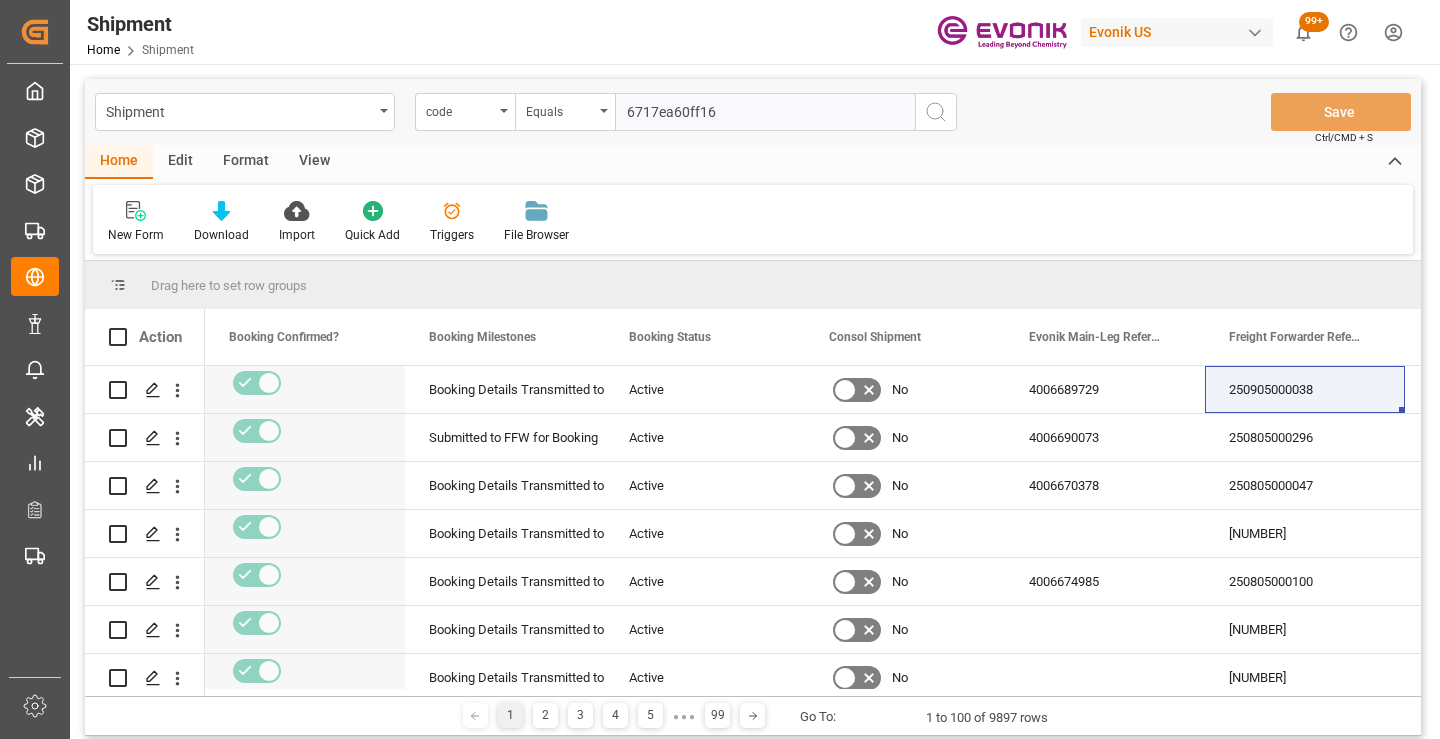 type 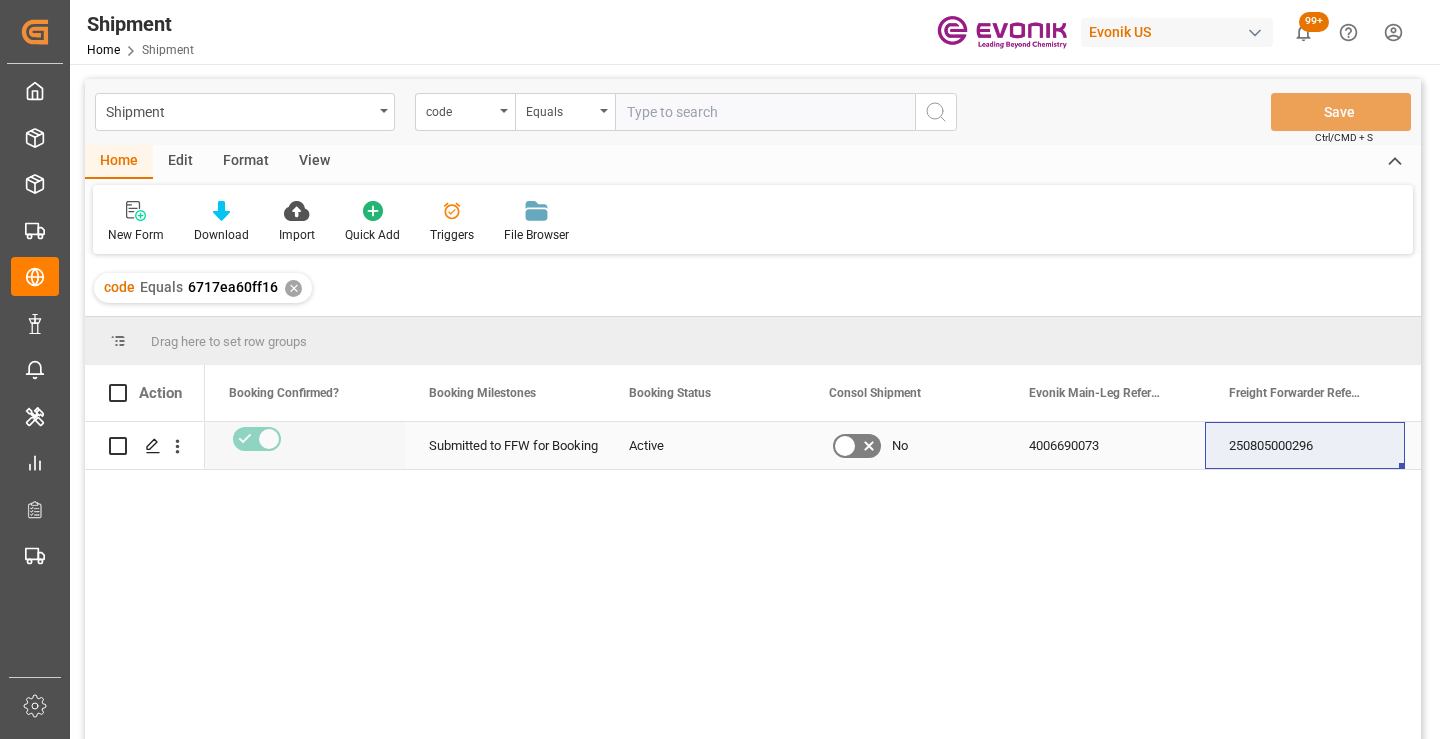 click on "250805000296" at bounding box center (1305, 445) 